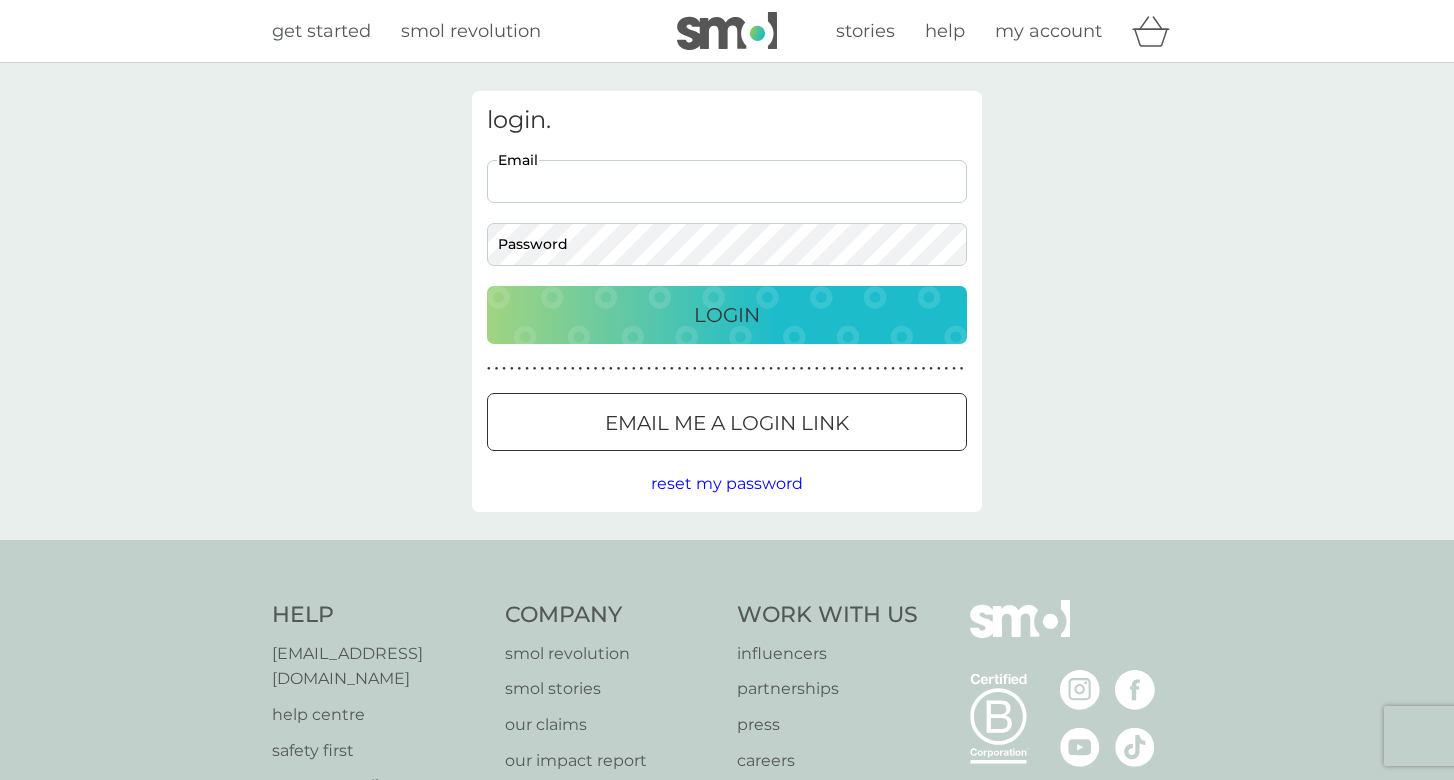scroll, scrollTop: 0, scrollLeft: 0, axis: both 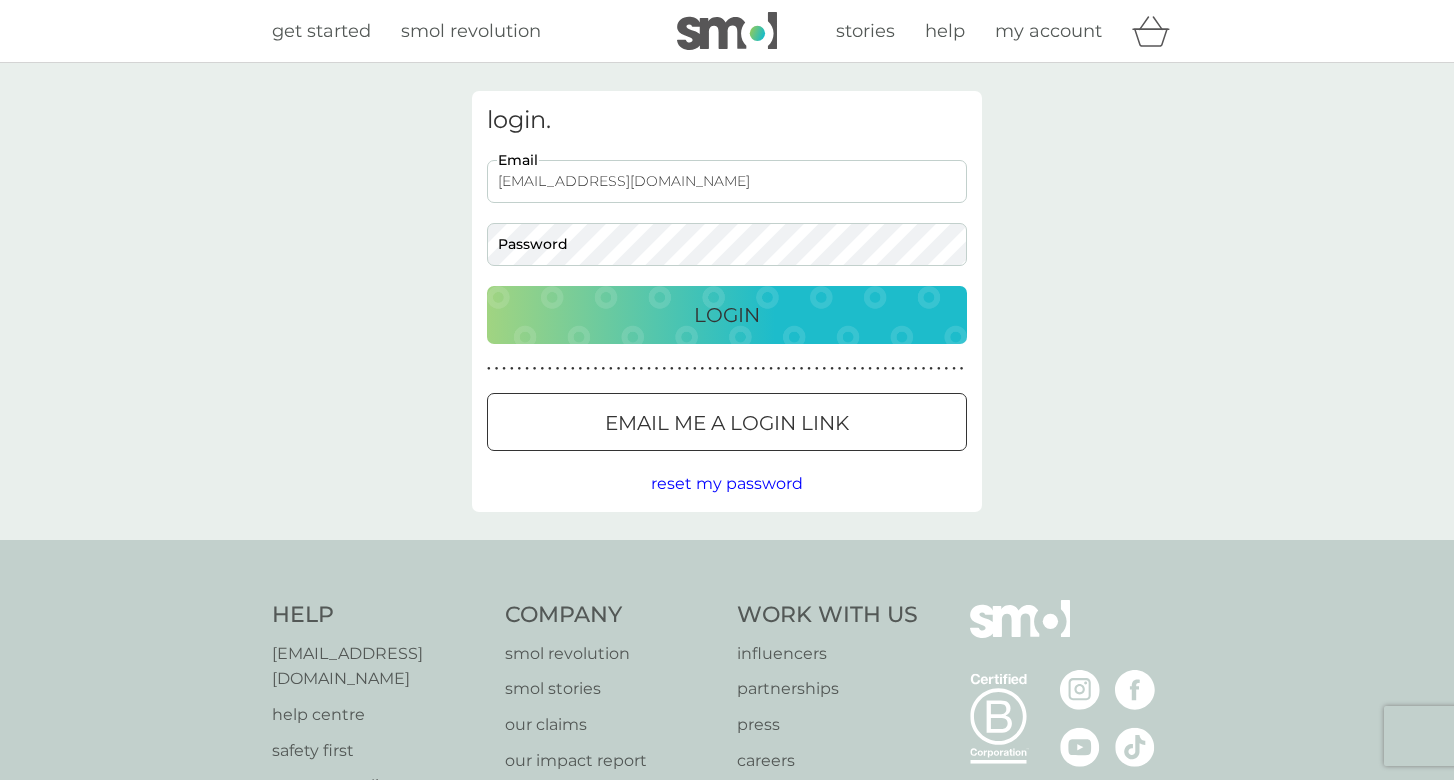 click on "Login" at bounding box center [727, 315] 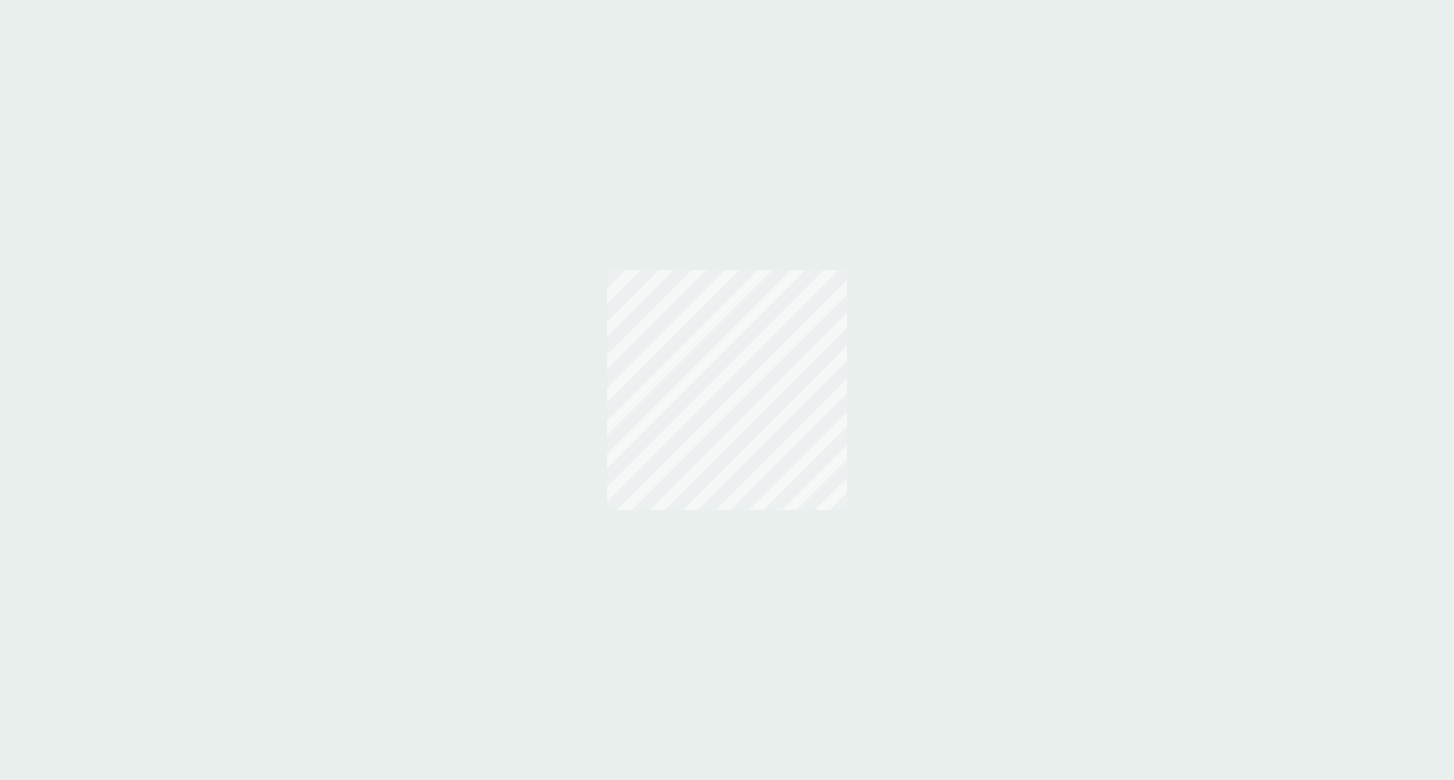 scroll, scrollTop: 0, scrollLeft: 0, axis: both 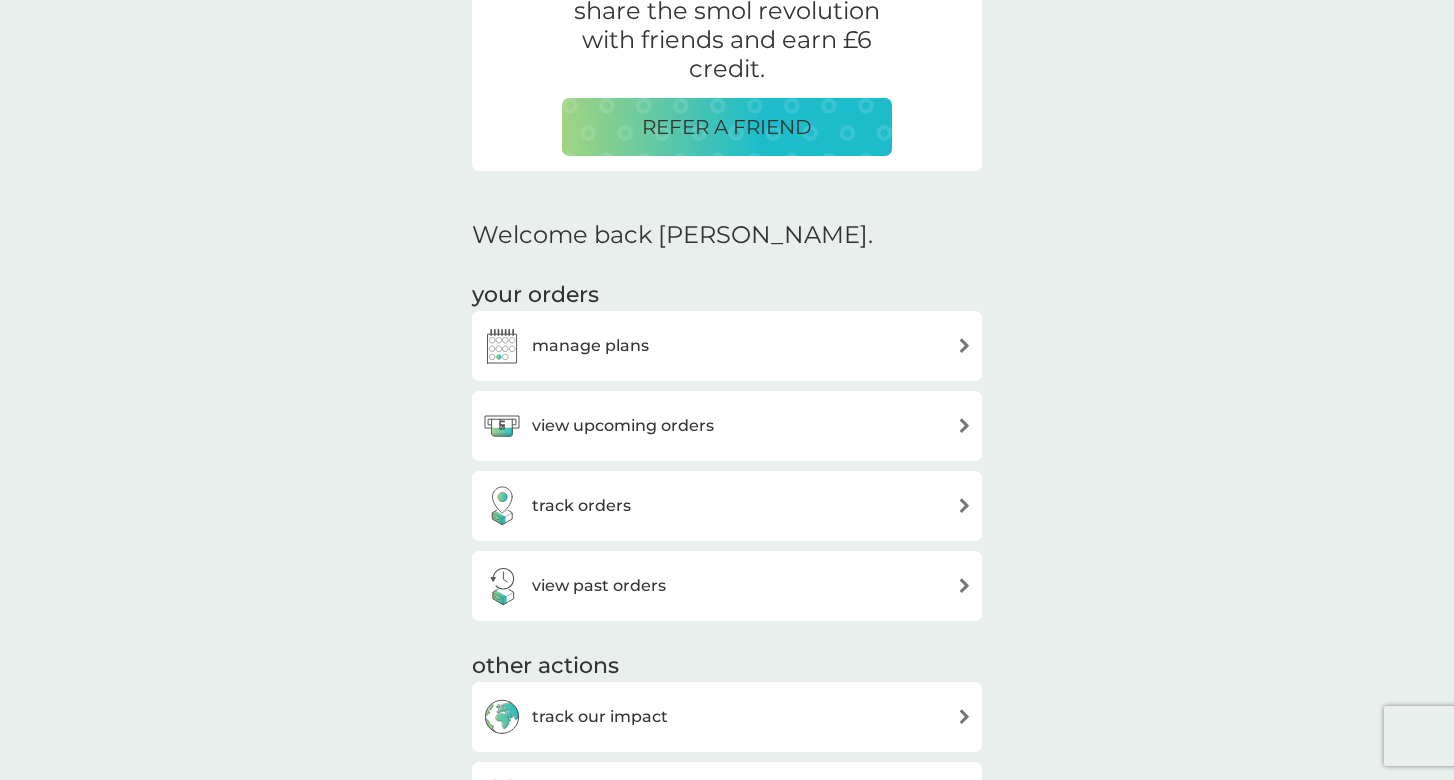 click at bounding box center [964, 505] 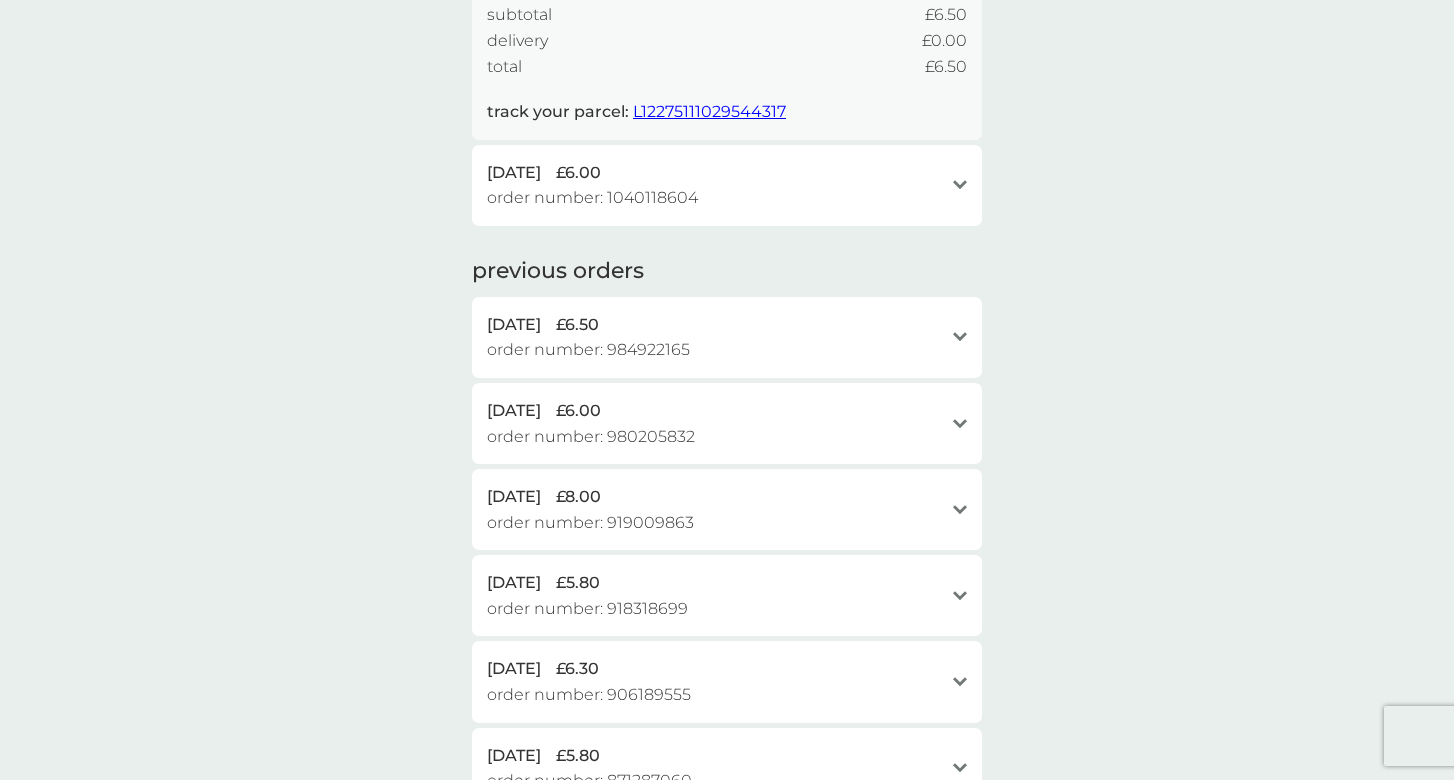 scroll, scrollTop: 359, scrollLeft: 0, axis: vertical 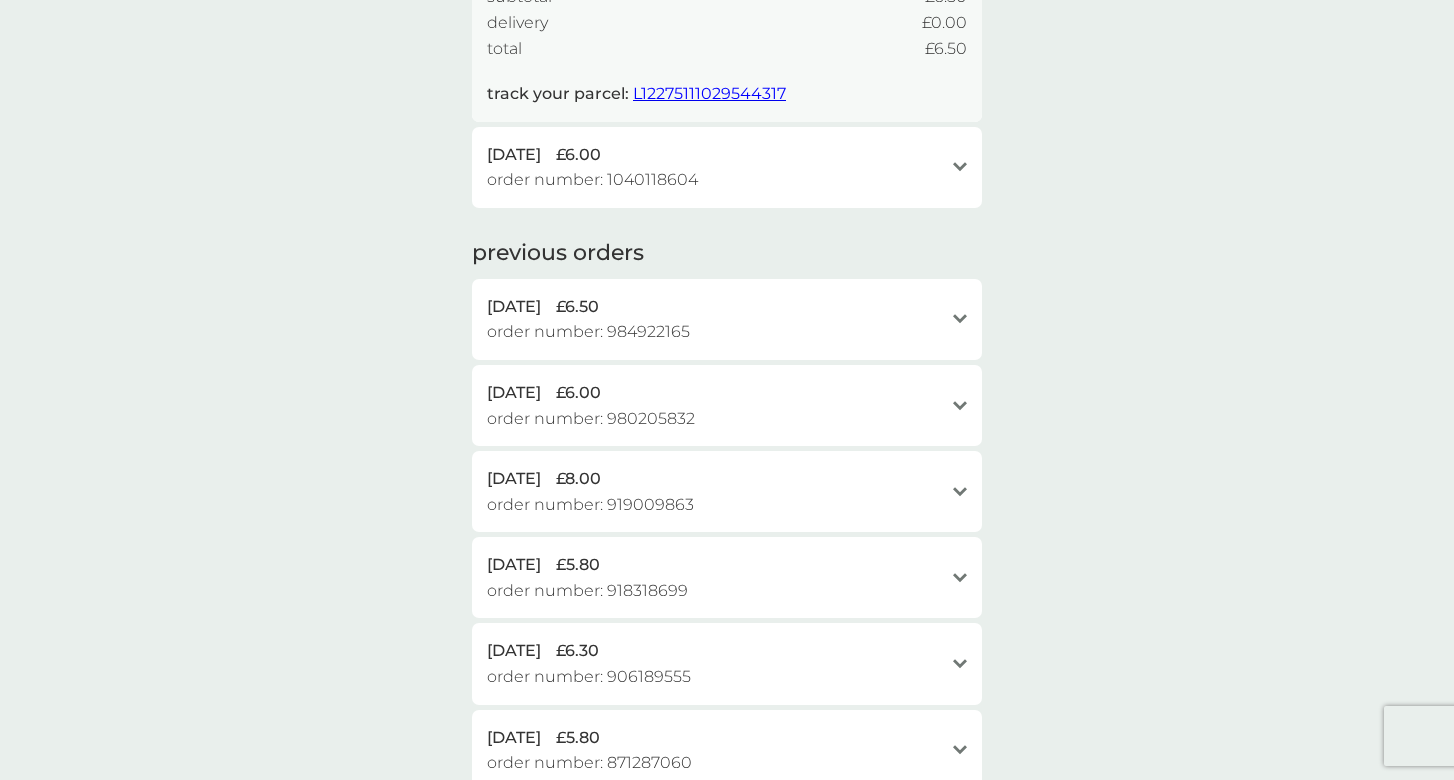 click on "order number:   1040118604" at bounding box center [592, 180] 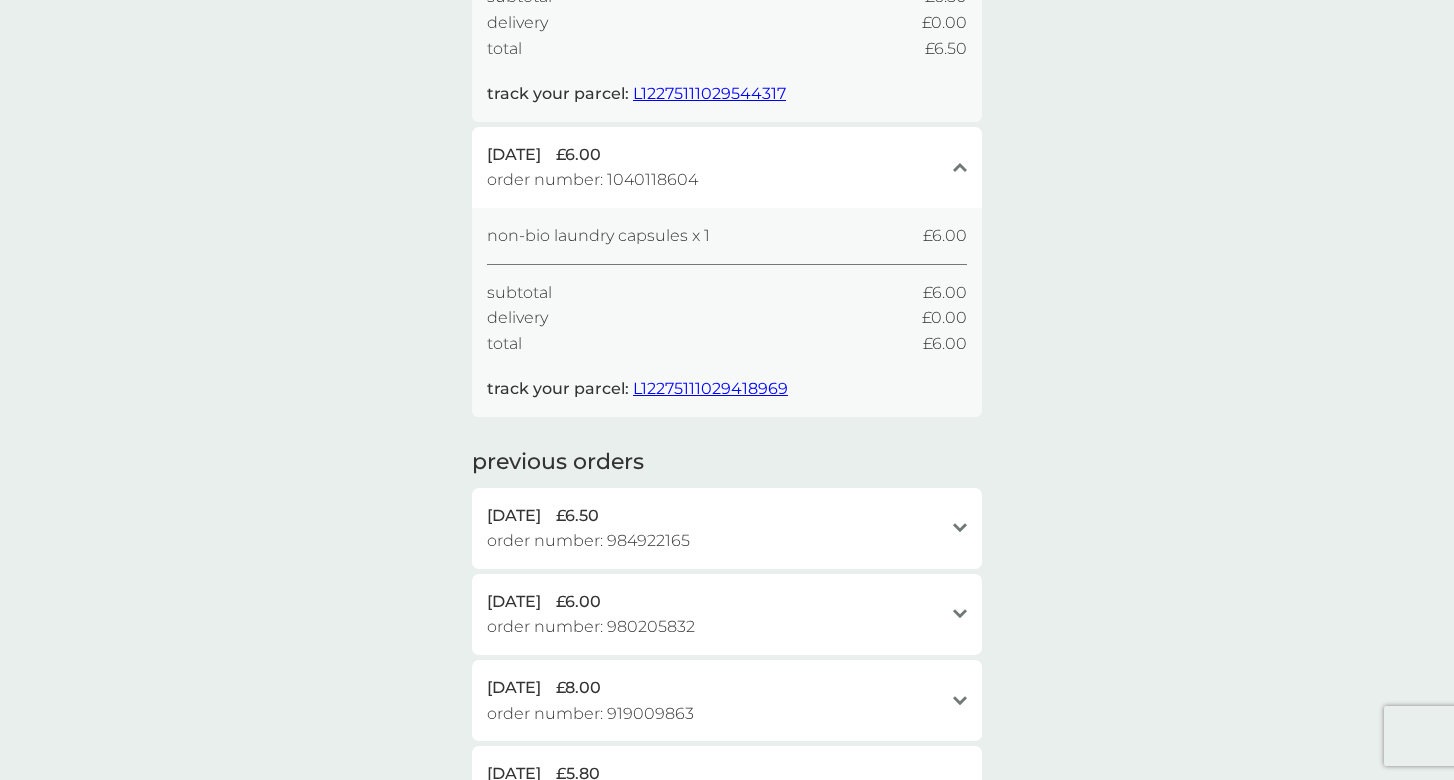click on "L12275111029418969" at bounding box center (710, 388) 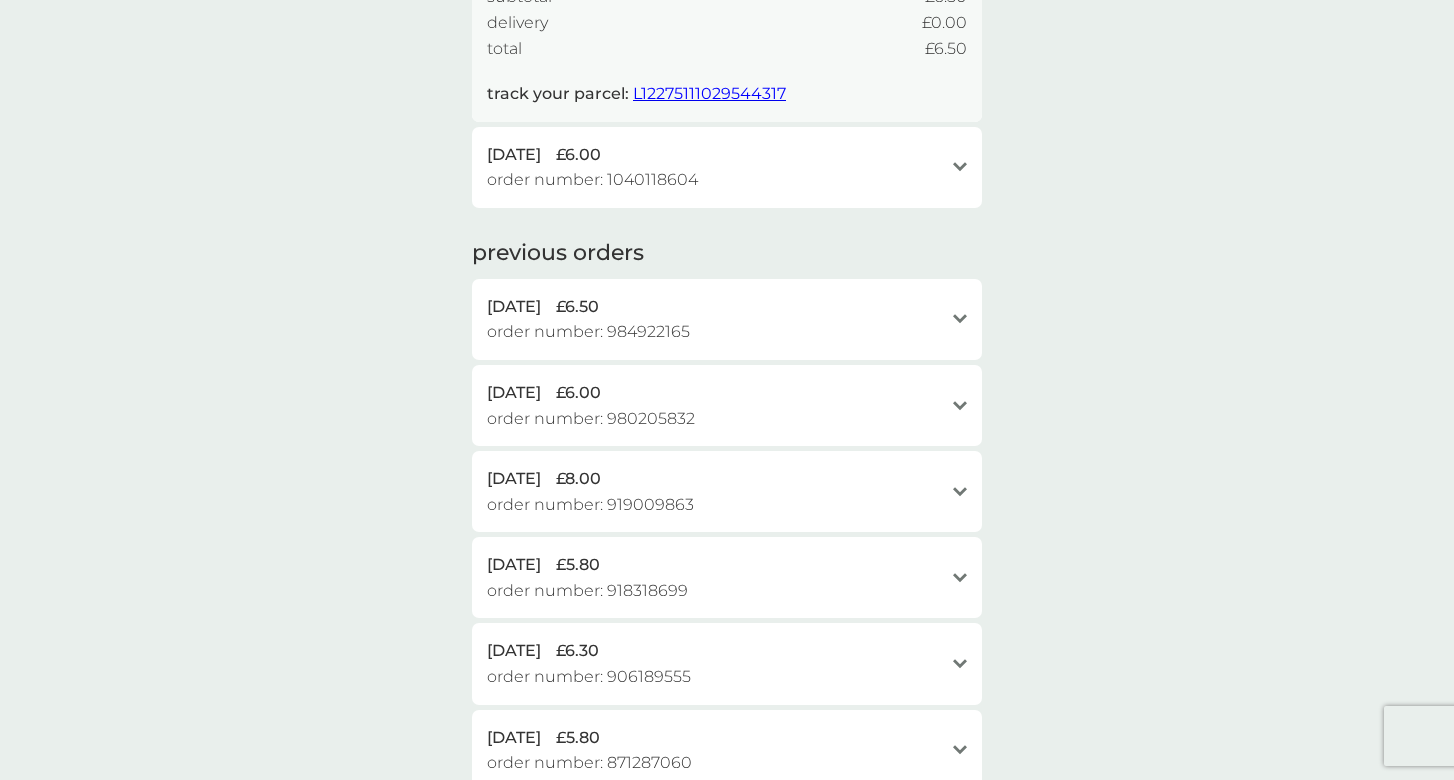 click on "your order history. active orders 9 Jul 2025 £6.50 order number:   1047552045 close dishwasher tablets x 1 £6.50 subtotal £6.50 delivery £0.00 total £6.50 track your parcel:   L12275111029544317 1 Jul 2025 £6.00 order number:   1040118604 open non-bio laundry capsules x 1 £6.00 subtotal £6.00 delivery £0.00 total £6.00 track your parcel:   L12275111029418969 previous orders 30 Apr 2025 £6.50 order number:   984922165 open dishwasher tablets x 1 £6.50 subtotal £6.50 delivery £0.00 total £6.50 24 Apr 2025 £6.00 order number:   980205832 open non-bio laundry capsules x 1 £6.00 subtotal £6.00 delivery £0.00 total £6.00 7 Feb 2025 £8.00 order number:   919009863 open washing up liquid x 1 £8.00 subtotal £8.00 delivery £0.00 total £8.00 6 Feb 2025 £5.80 order number:   918318699 open non-bio laundry capsules x 1 £5.80 subtotal £5.80 delivery £0.00 total £5.80 22 Jan 2025 £6.30 order number:   906189555 open dishwasher tablets x 1 £6.30 subtotal £6.30 delivery £0.00 total £6.30" at bounding box center [727, 383] 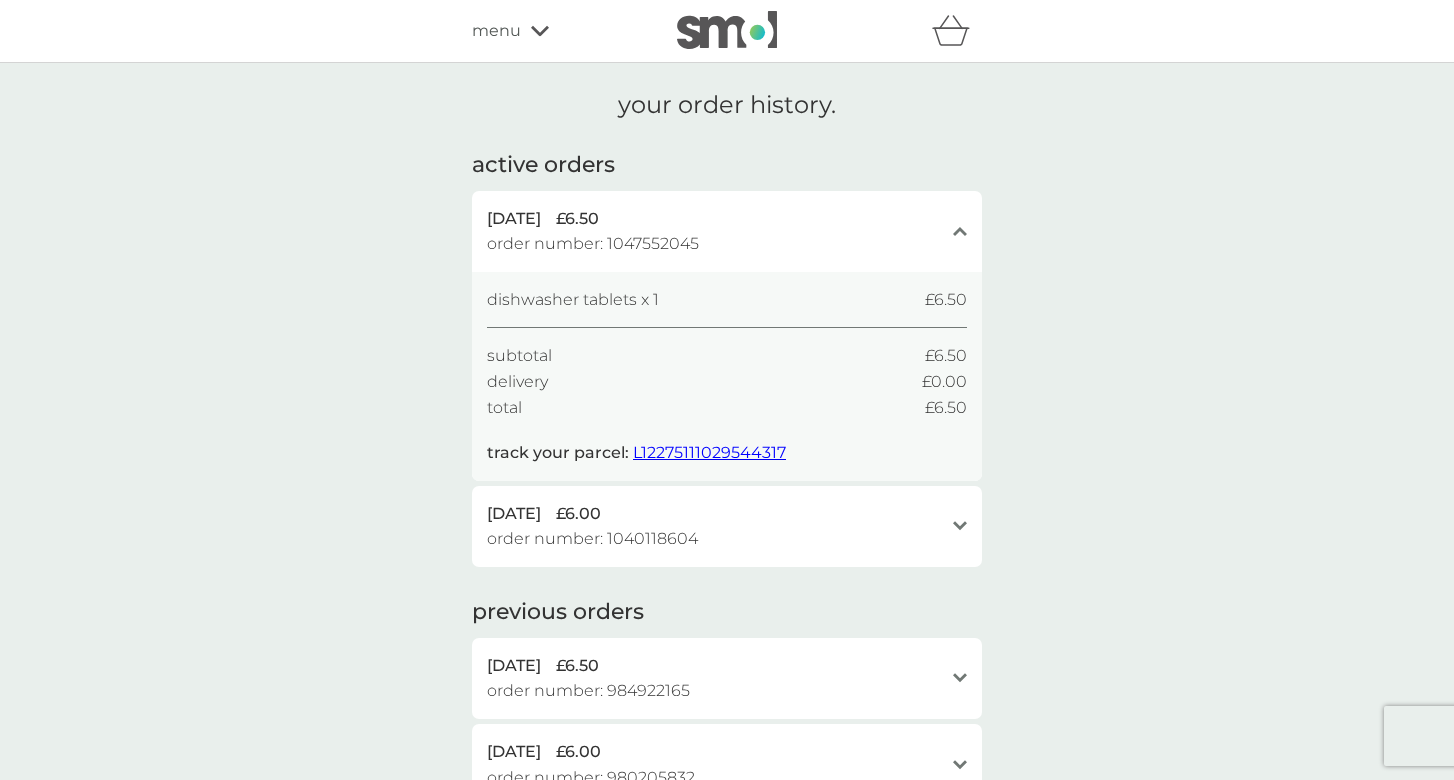 scroll, scrollTop: 0, scrollLeft: 0, axis: both 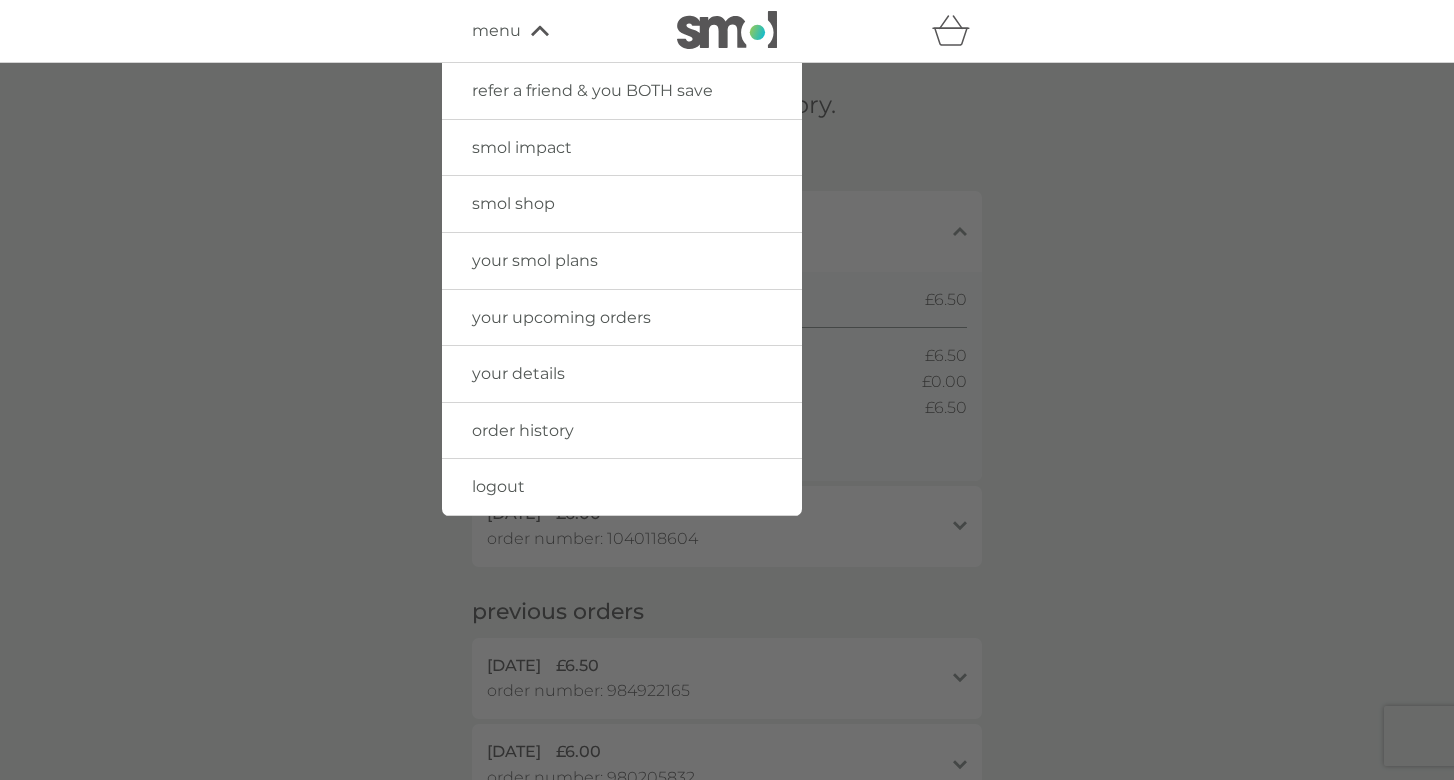 click on "smol impact" at bounding box center [522, 147] 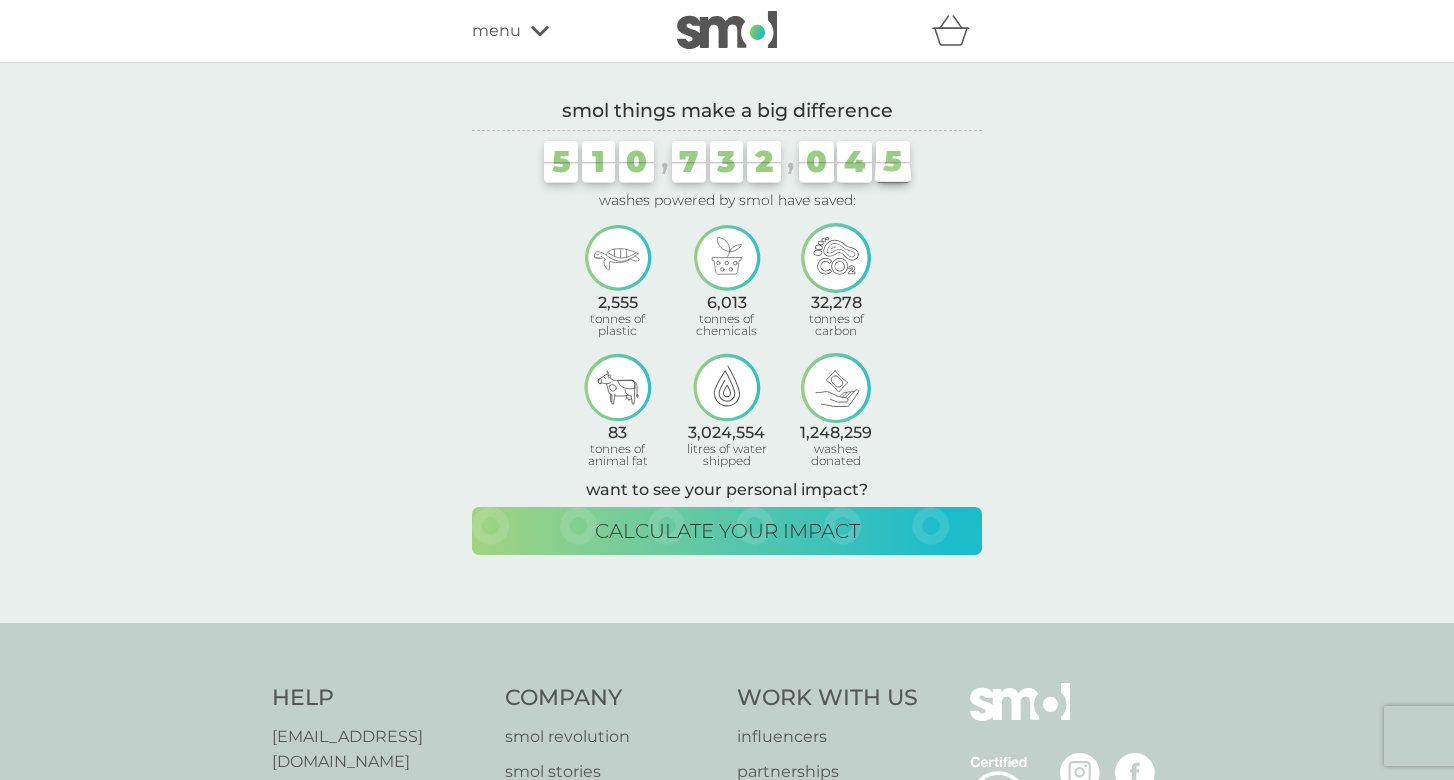 click on "[EMAIL_ADDRESS][DOMAIN_NAME]" at bounding box center (378, 749) 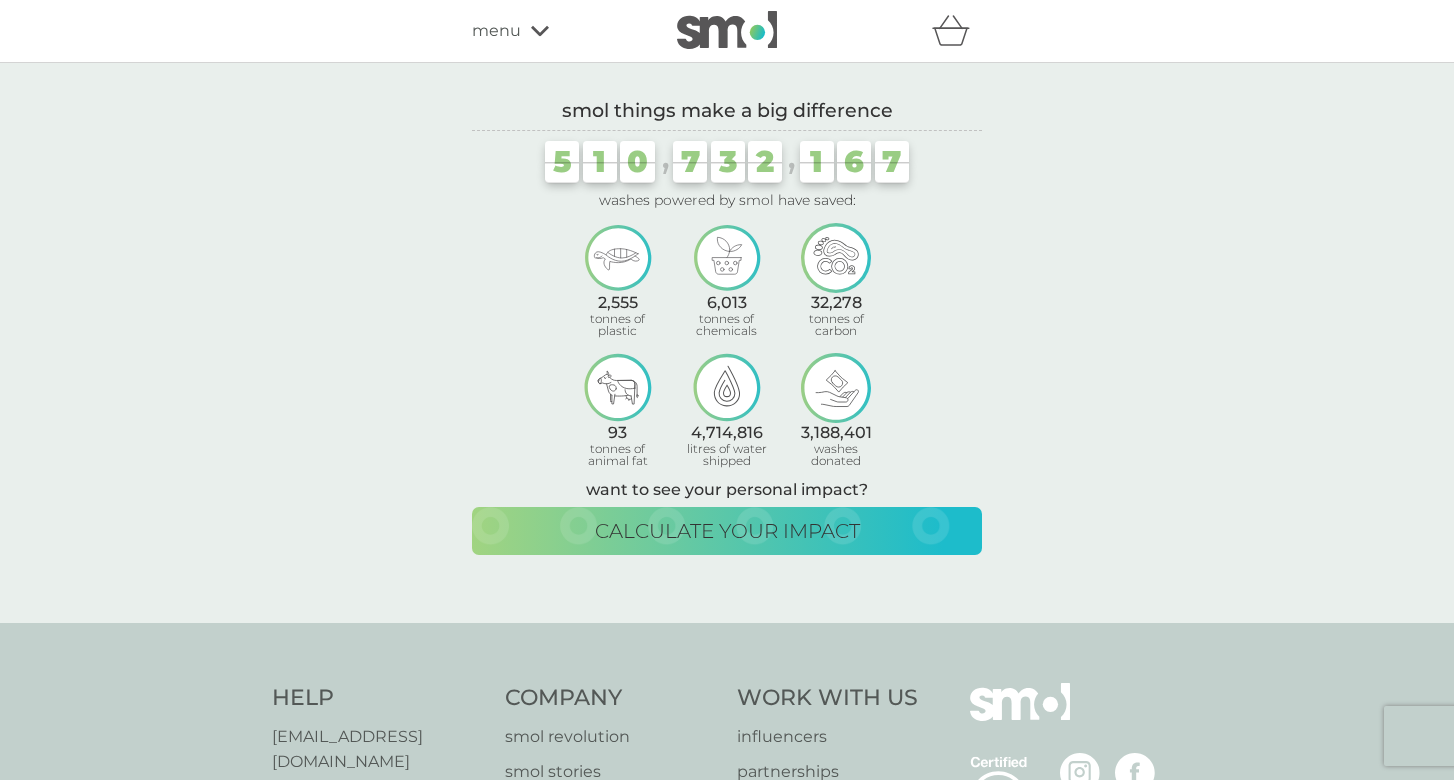 click on "menu" at bounding box center [496, 31] 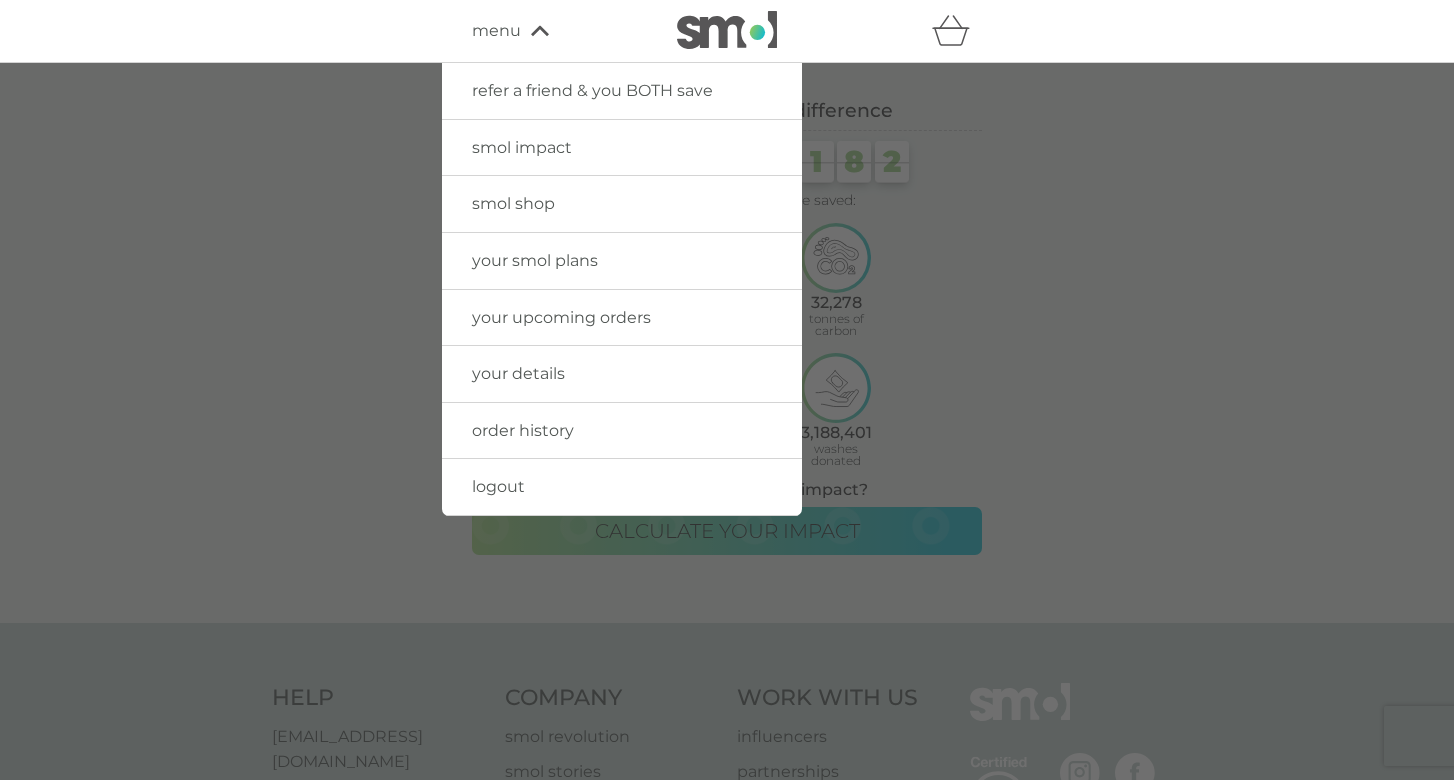 click on "your smol plans" at bounding box center [535, 260] 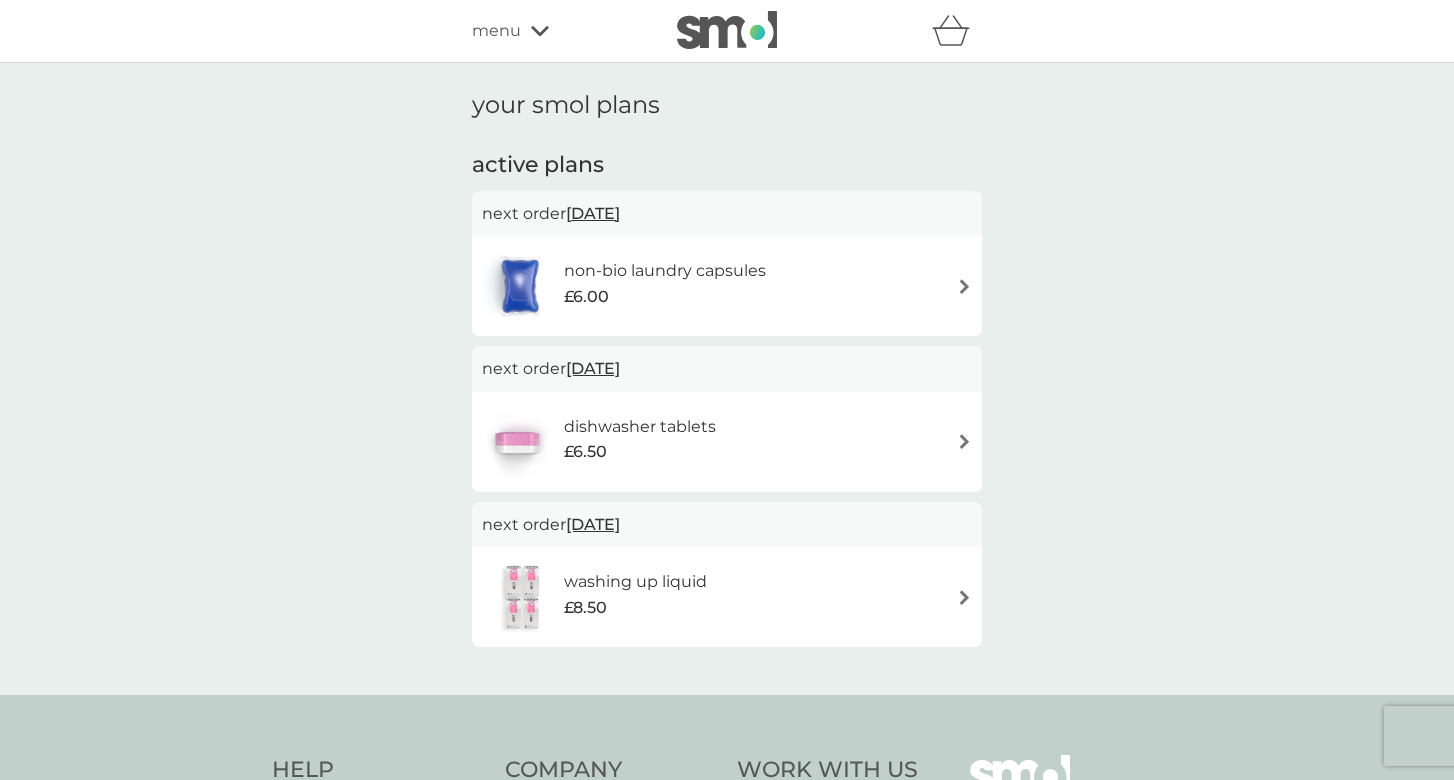 scroll, scrollTop: 0, scrollLeft: 0, axis: both 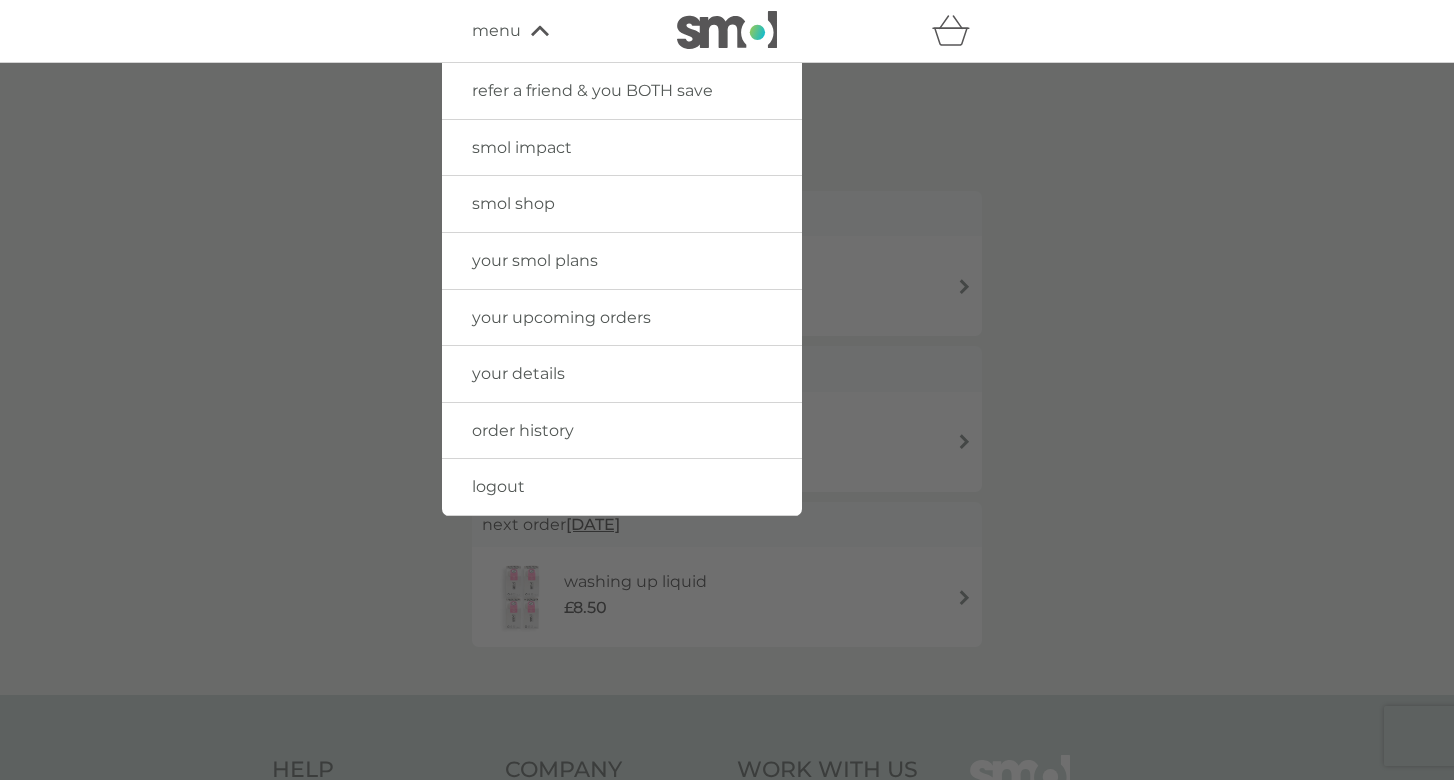 click on "order history" at bounding box center [523, 430] 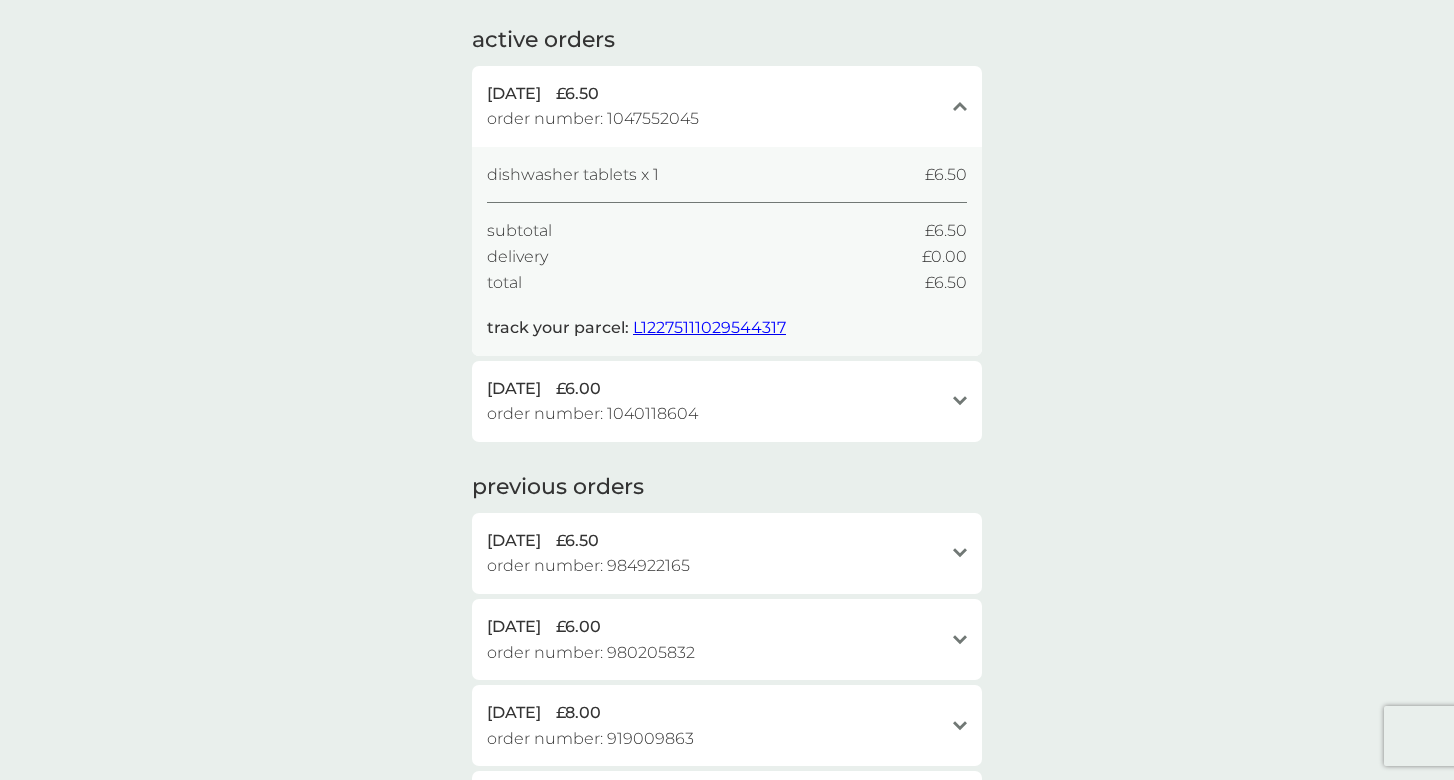scroll, scrollTop: 127, scrollLeft: 0, axis: vertical 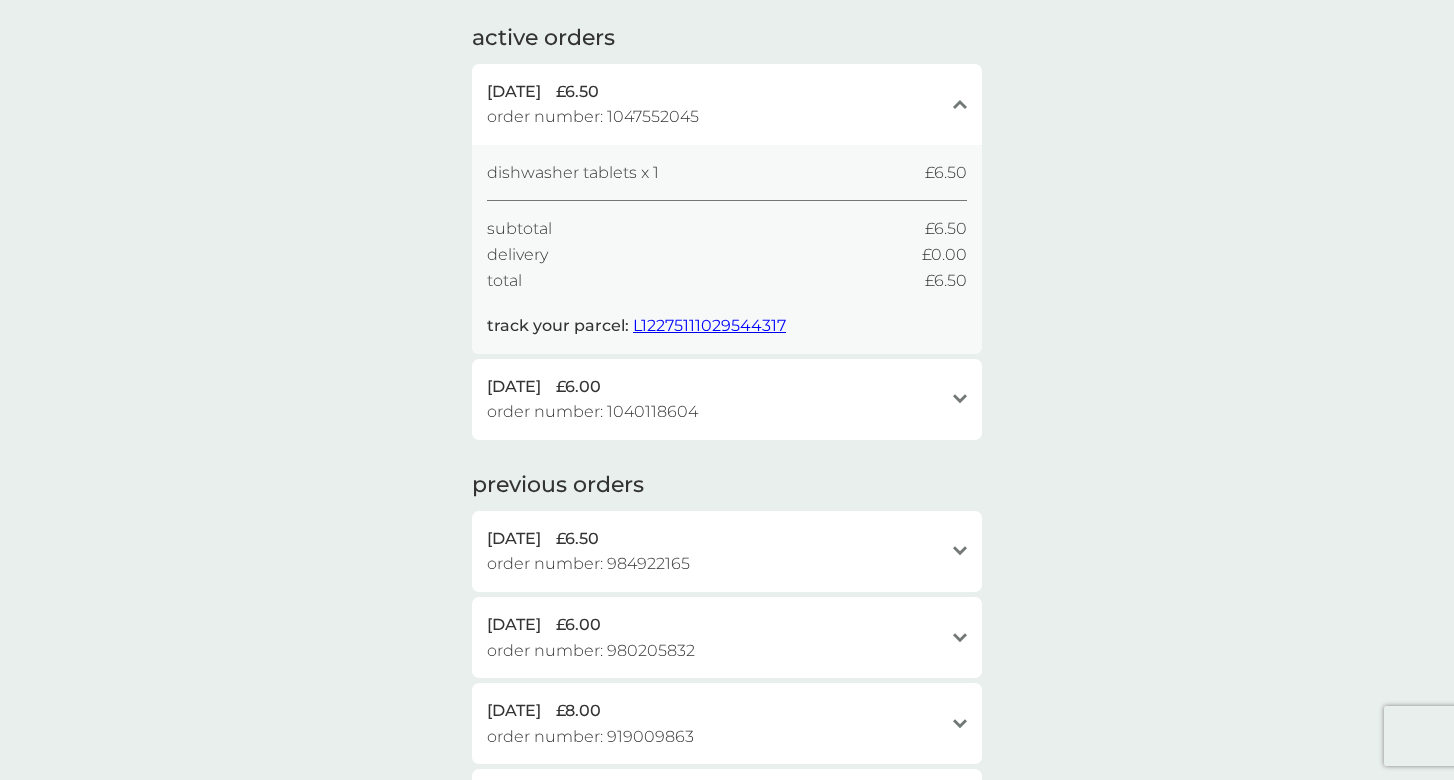 click on "1 Jul 2025 £6.00 order number:   1040118604" at bounding box center [715, 399] 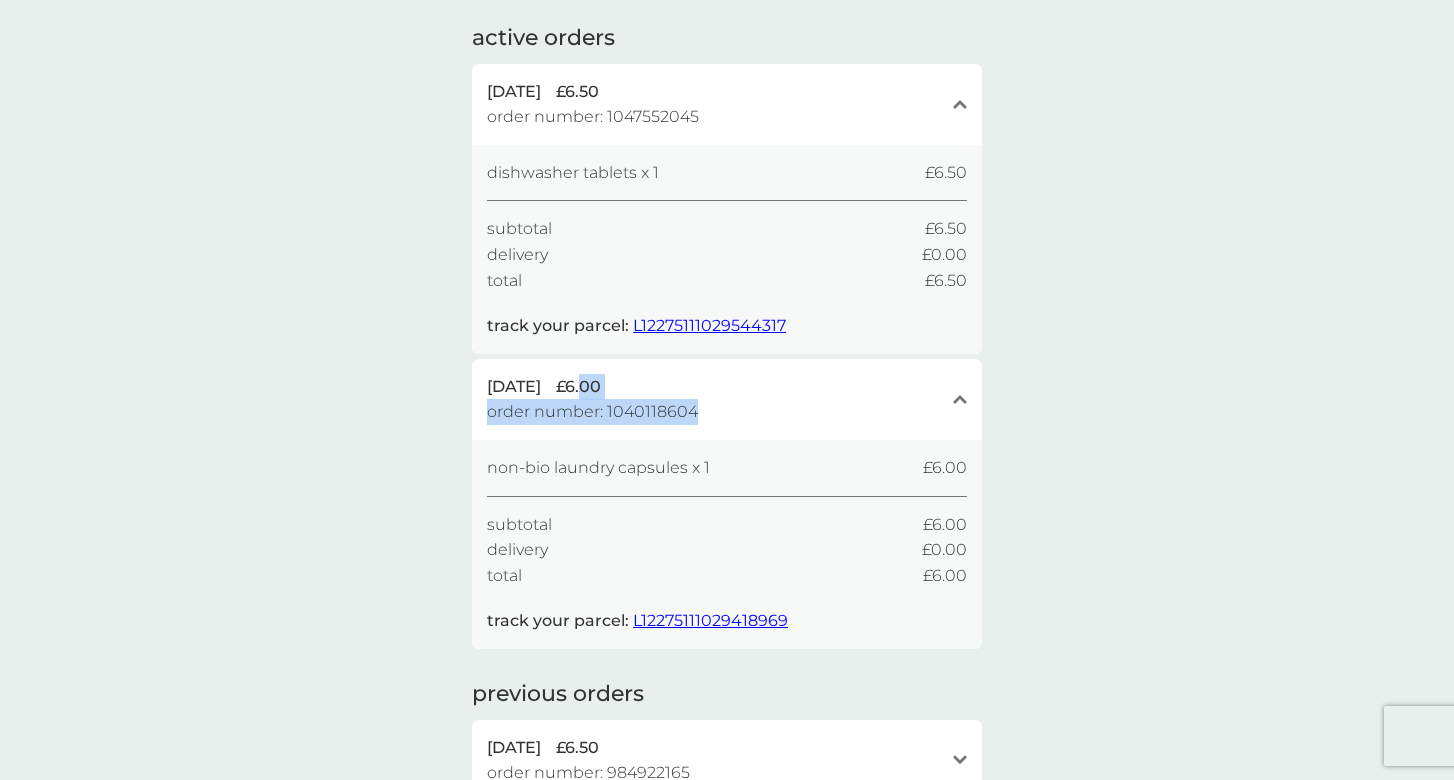 drag, startPoint x: 693, startPoint y: 399, endPoint x: 602, endPoint y: 388, distance: 91.66242 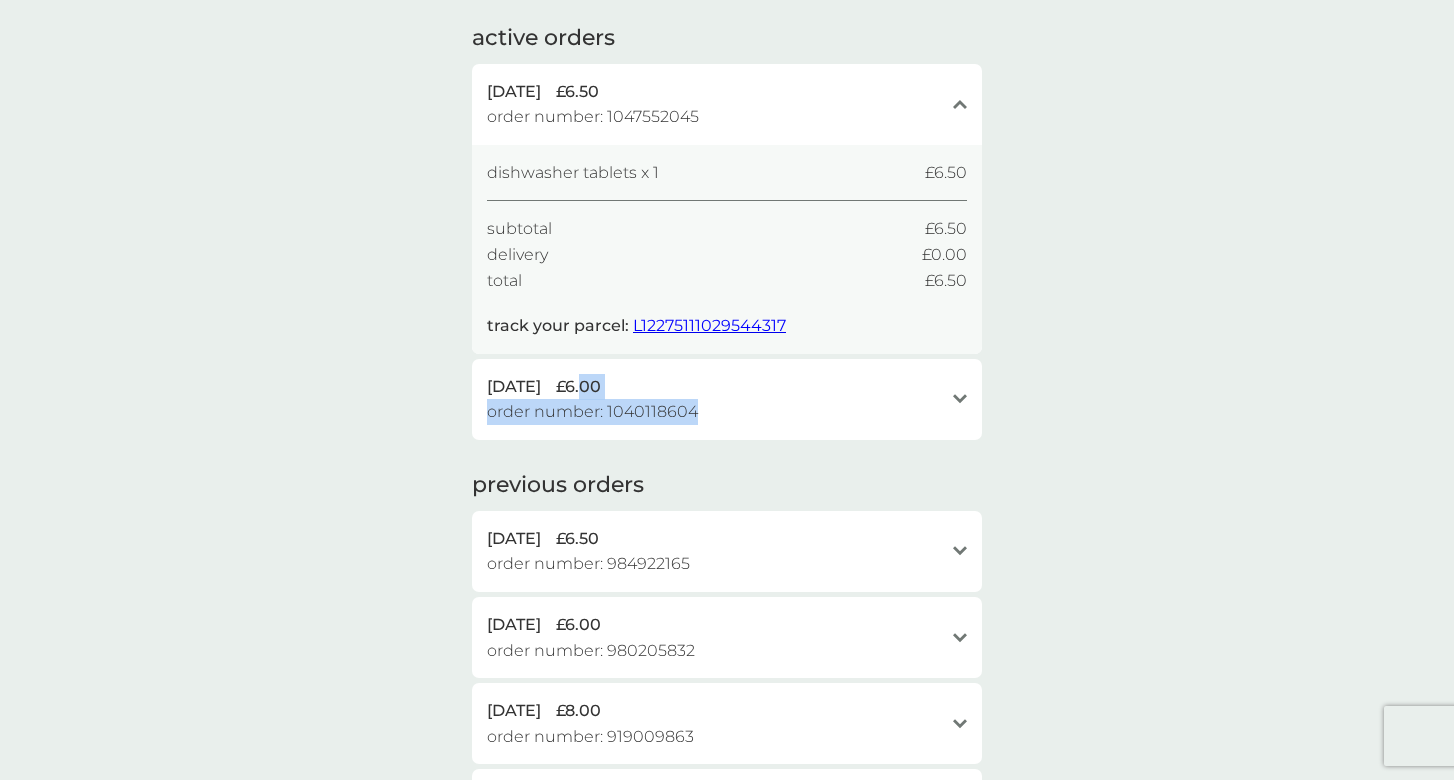 copy on "00 order number:   1040118604" 